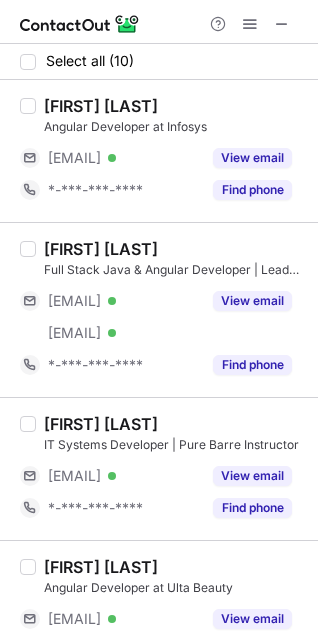 scroll, scrollTop: 0, scrollLeft: 0, axis: both 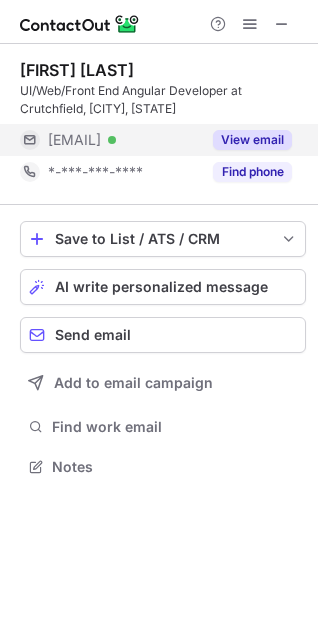 click on "View email" at bounding box center [252, 140] 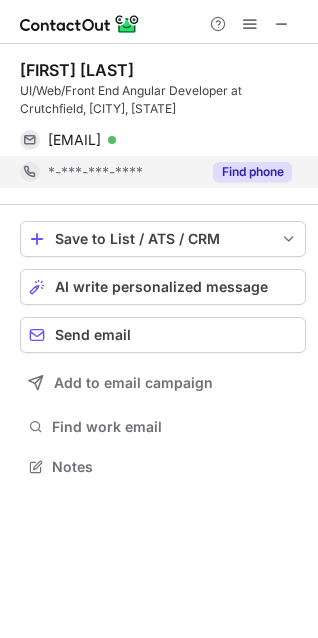click on "Find phone" at bounding box center (252, 172) 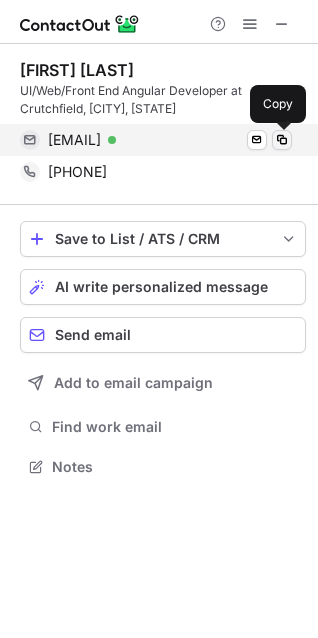 click at bounding box center (282, 140) 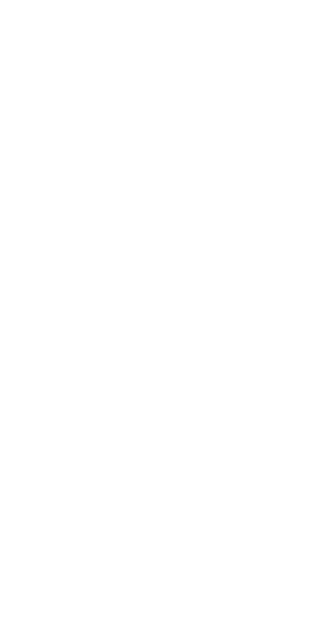 scroll, scrollTop: 0, scrollLeft: 0, axis: both 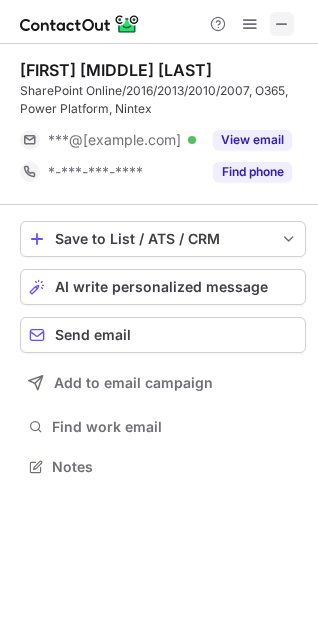 click at bounding box center [282, 24] 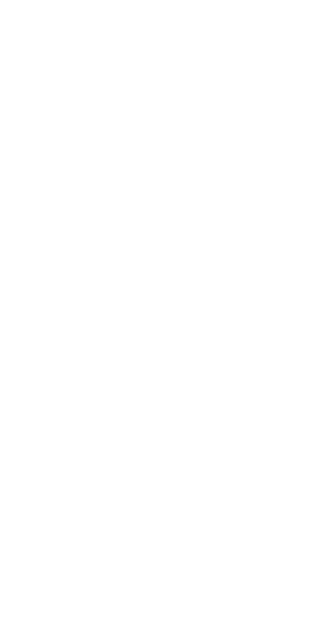 scroll, scrollTop: 0, scrollLeft: 0, axis: both 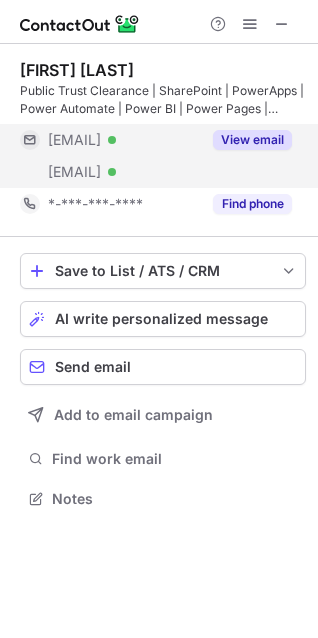 click on "View email" at bounding box center [252, 140] 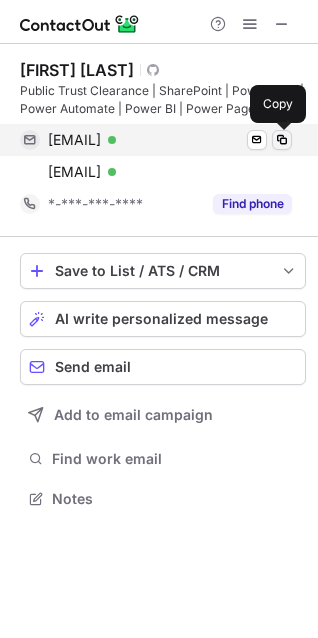 click at bounding box center (282, 140) 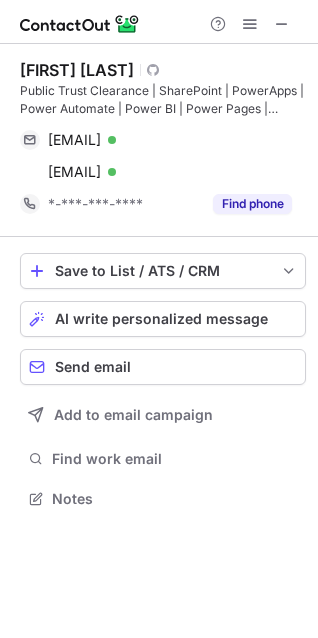scroll, scrollTop: 485, scrollLeft: 318, axis: both 